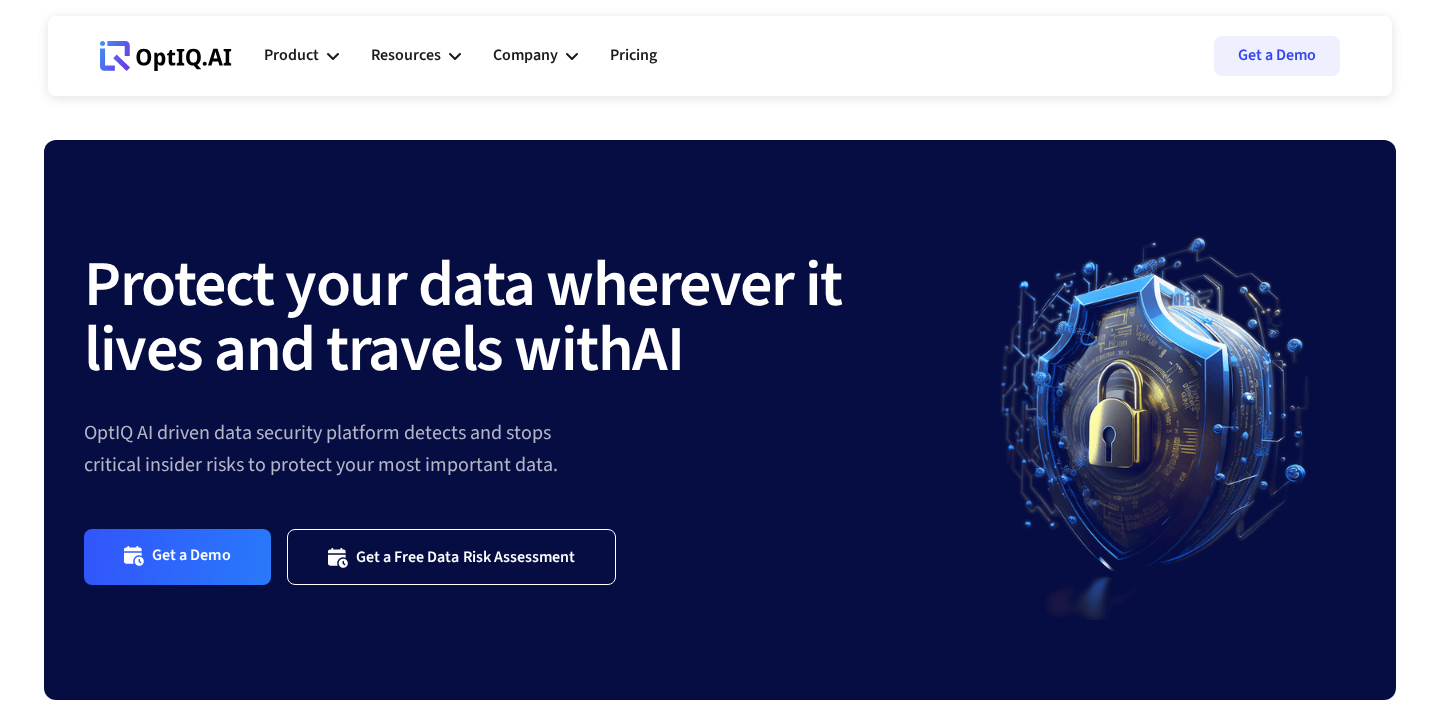 scroll, scrollTop: 0, scrollLeft: 0, axis: both 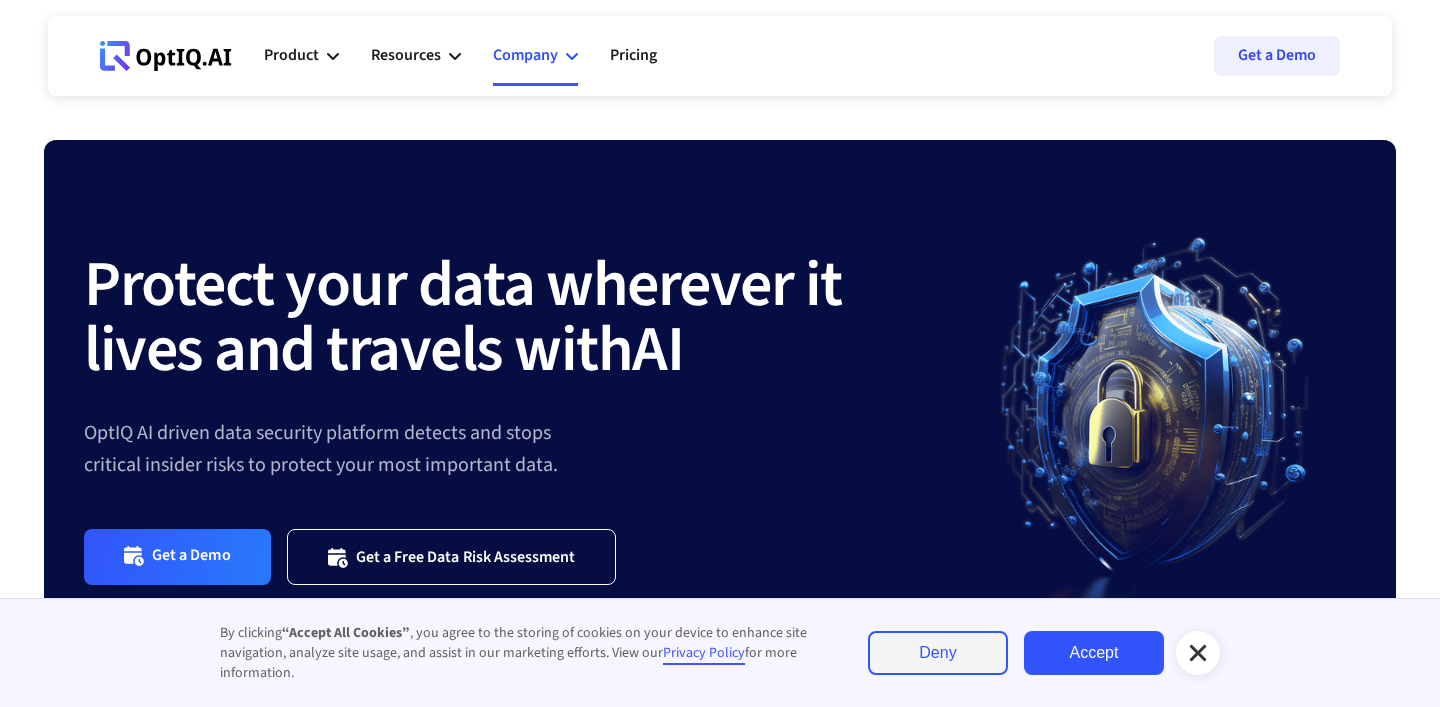 click on "Company" at bounding box center (525, 55) 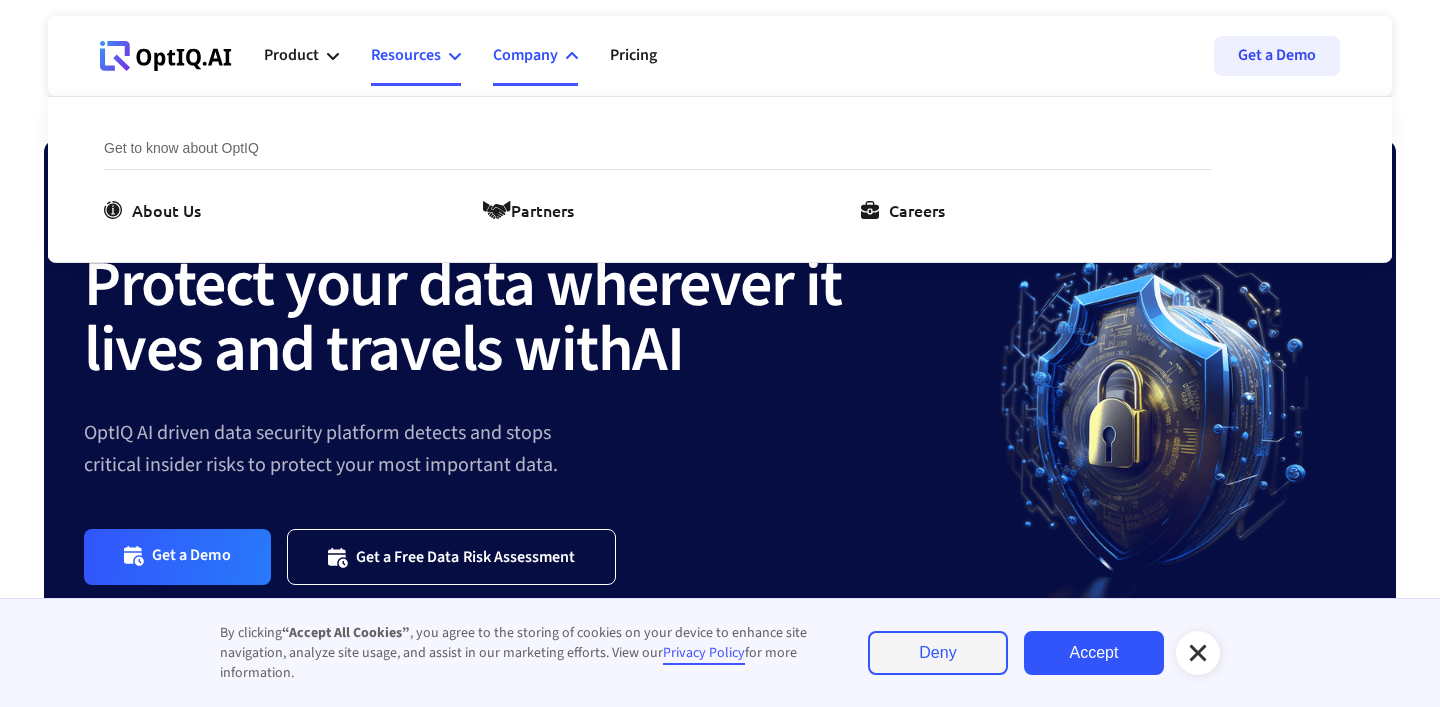 click on "Resources" at bounding box center [406, 55] 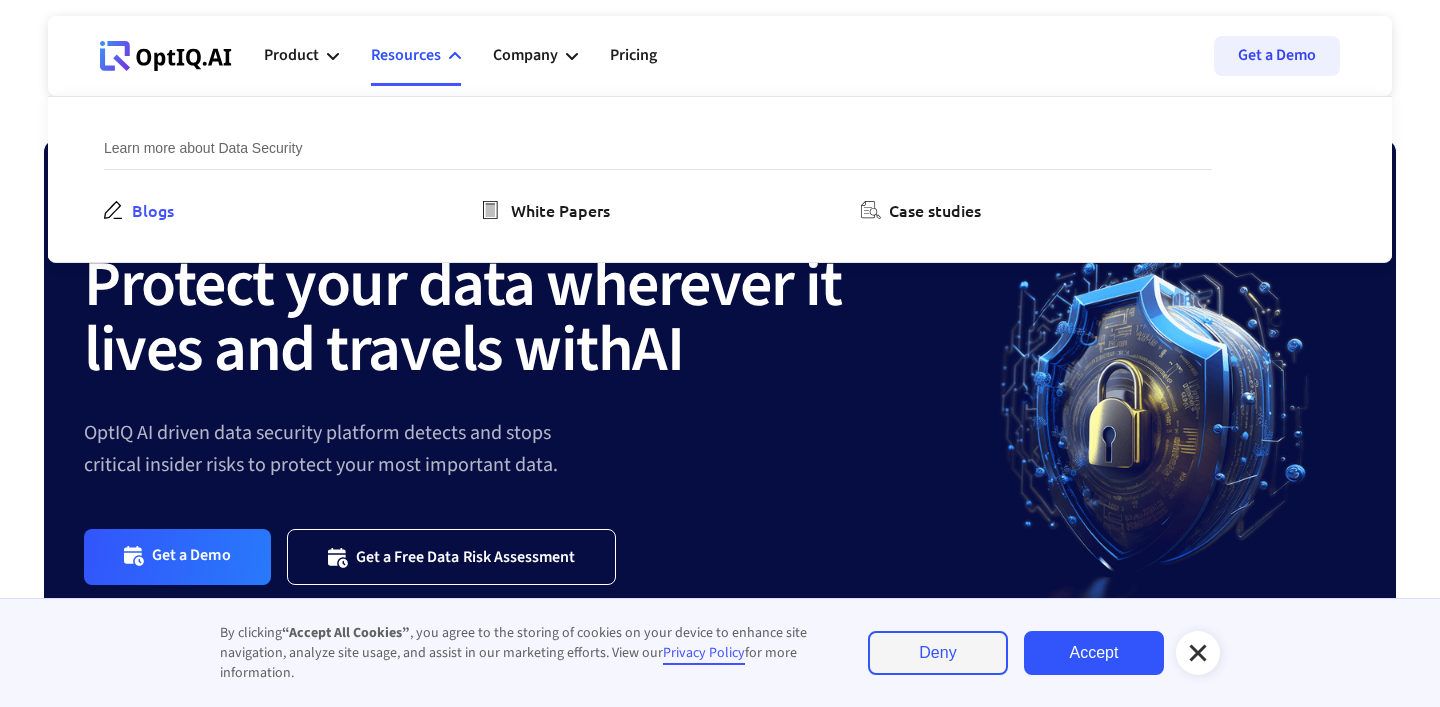 click on "Blogs" at bounding box center [153, 210] 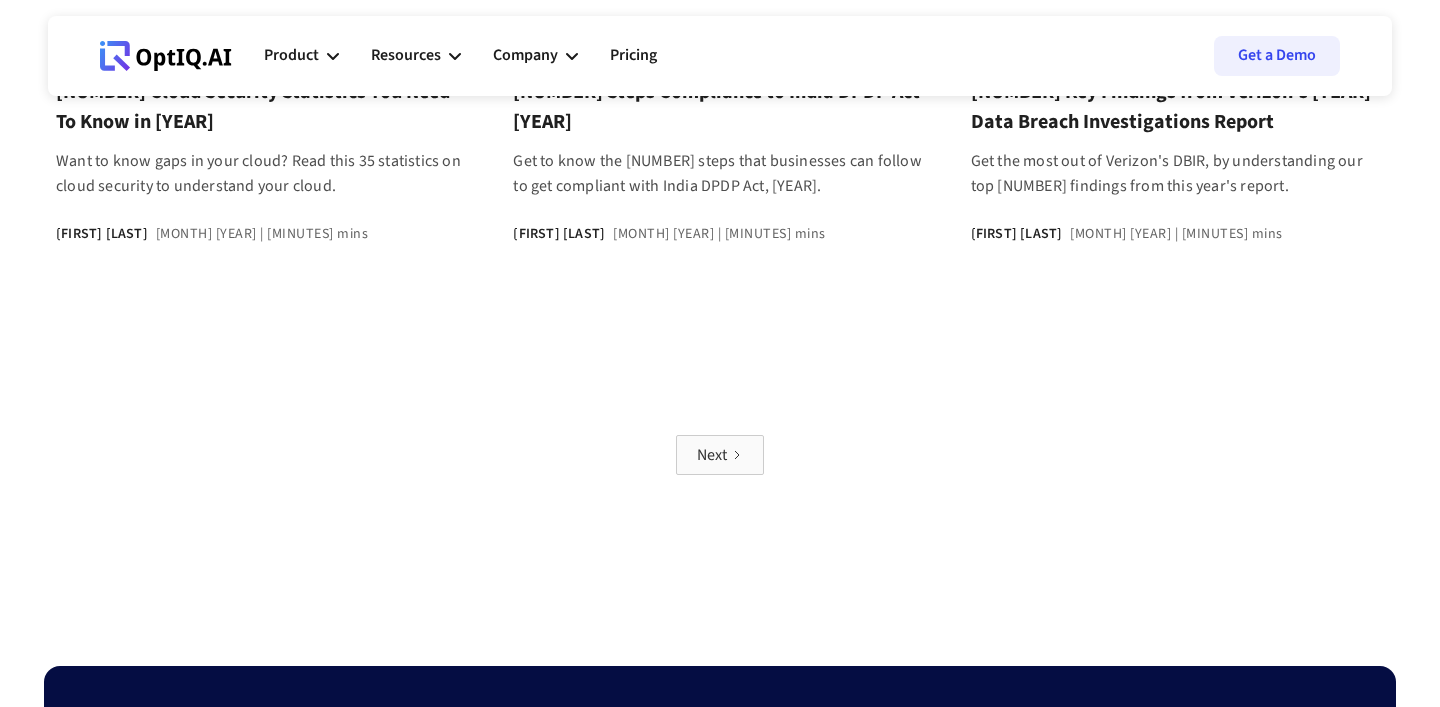 scroll, scrollTop: 1824, scrollLeft: 0, axis: vertical 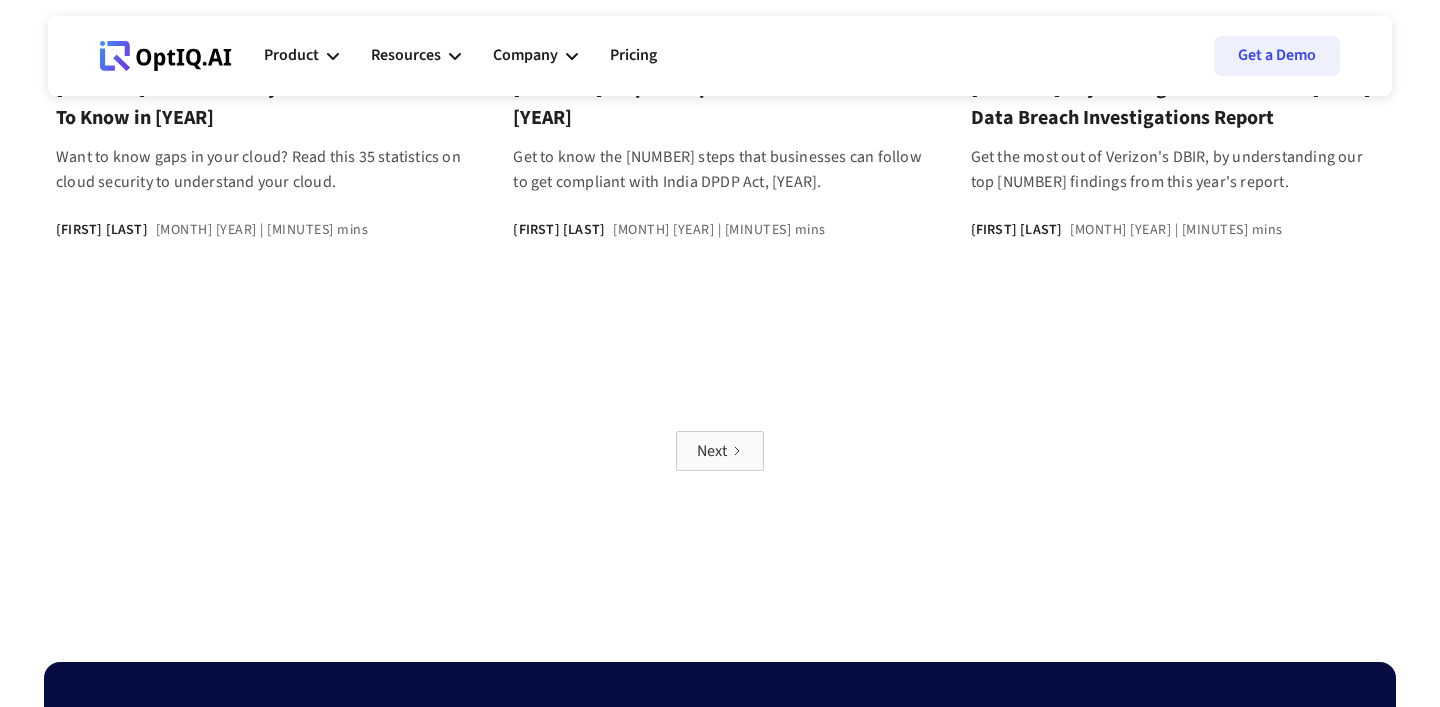 click on "Next" at bounding box center [712, 451] 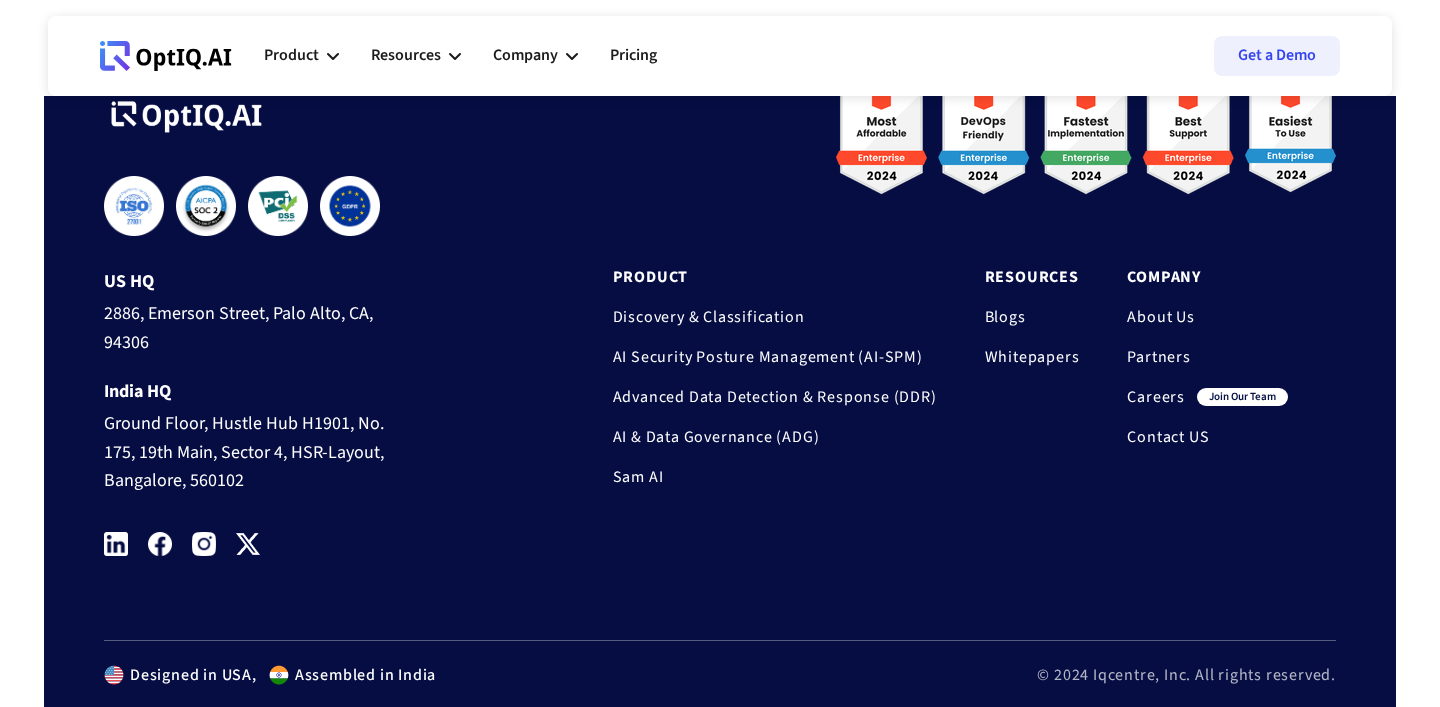 scroll, scrollTop: 2907, scrollLeft: 0, axis: vertical 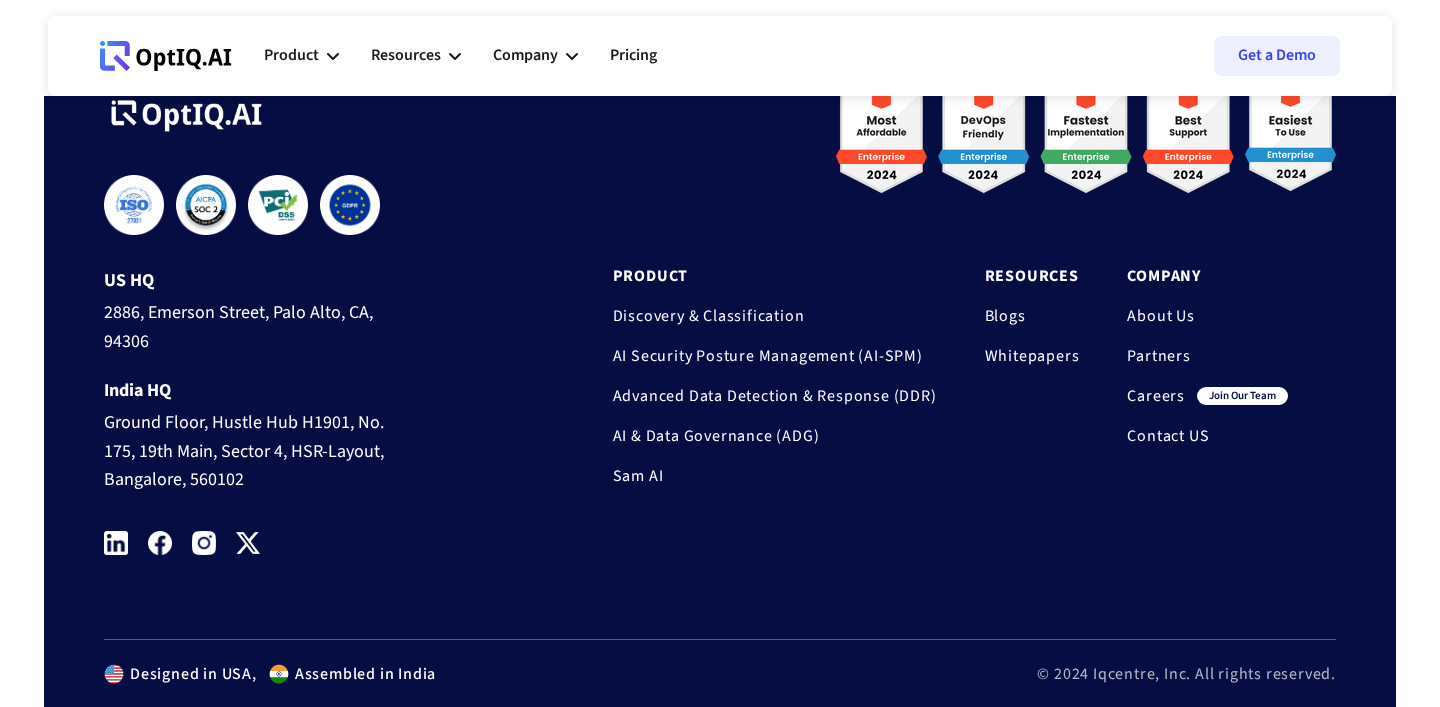 click on "Careers" at bounding box center [1156, 396] 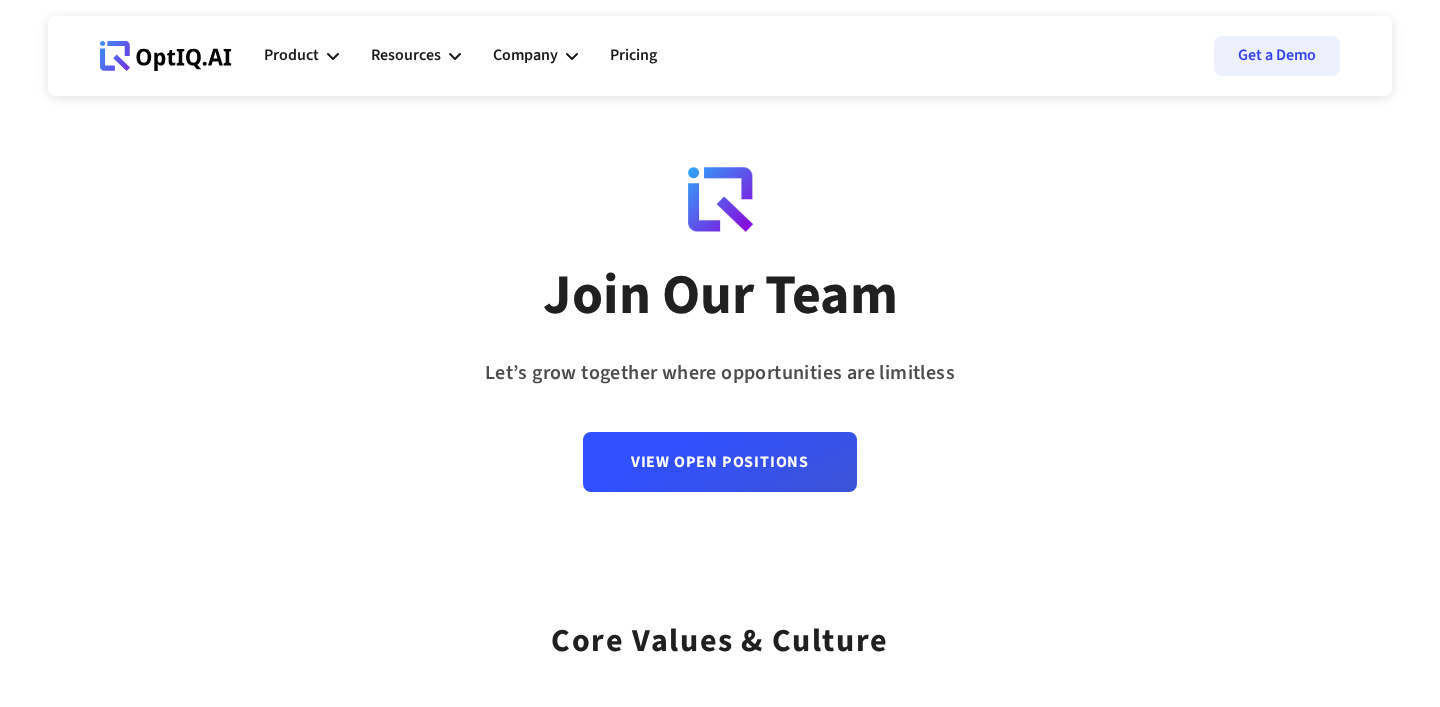 scroll, scrollTop: 0, scrollLeft: 0, axis: both 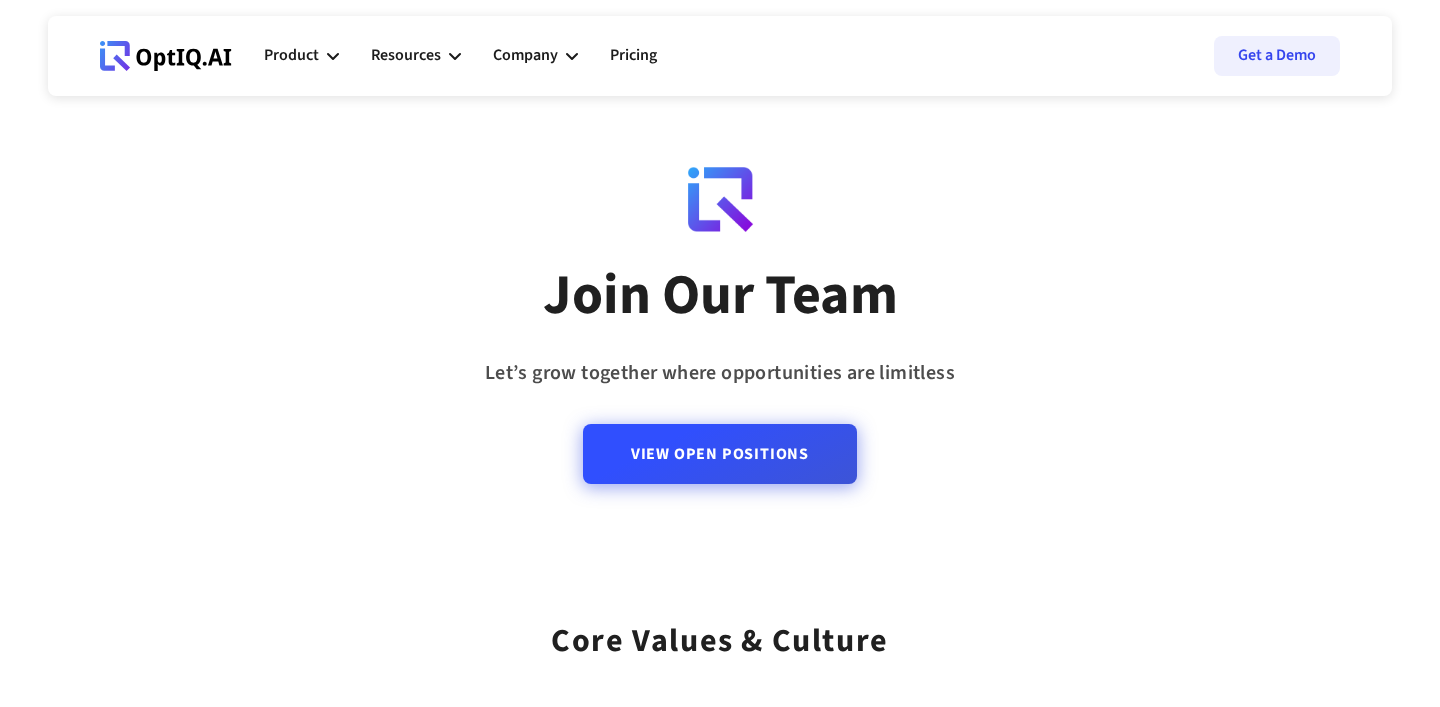 click on "View Open Positions" at bounding box center [720, 454] 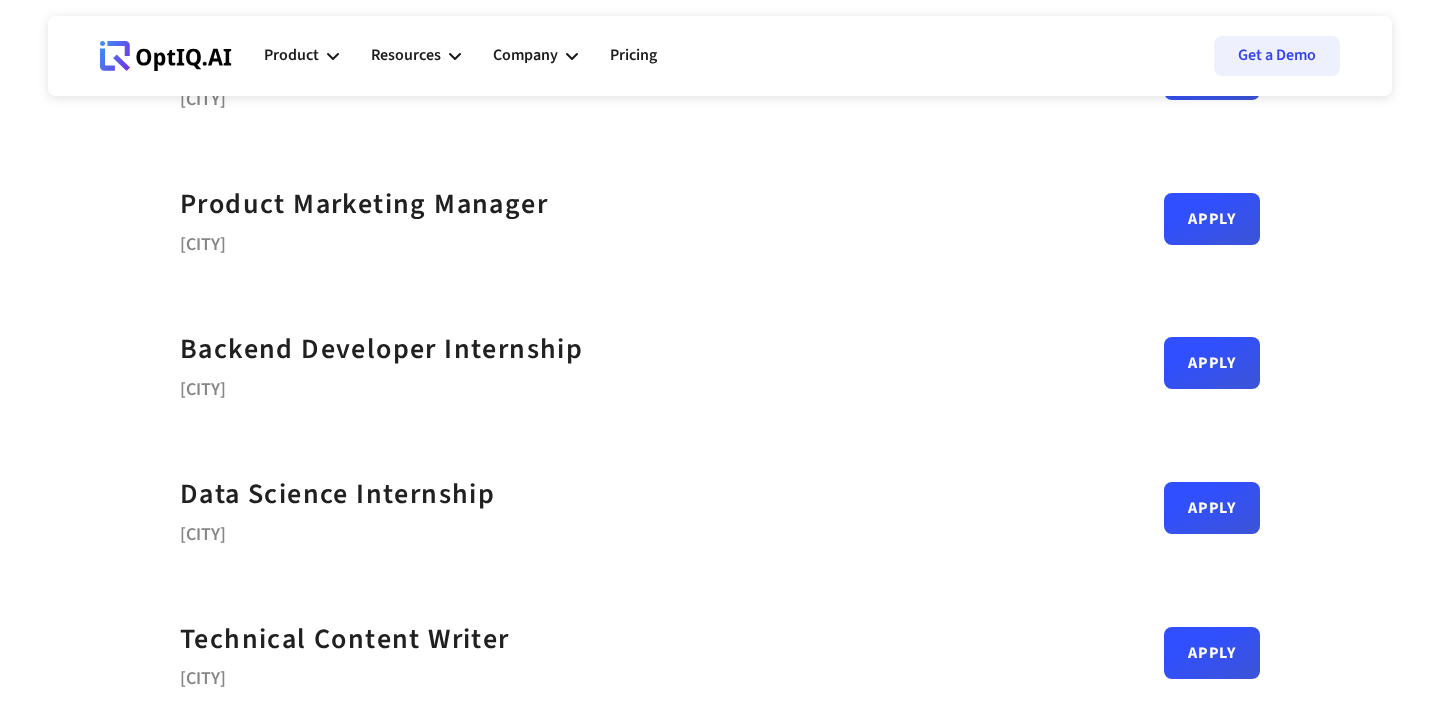 scroll, scrollTop: 811, scrollLeft: 0, axis: vertical 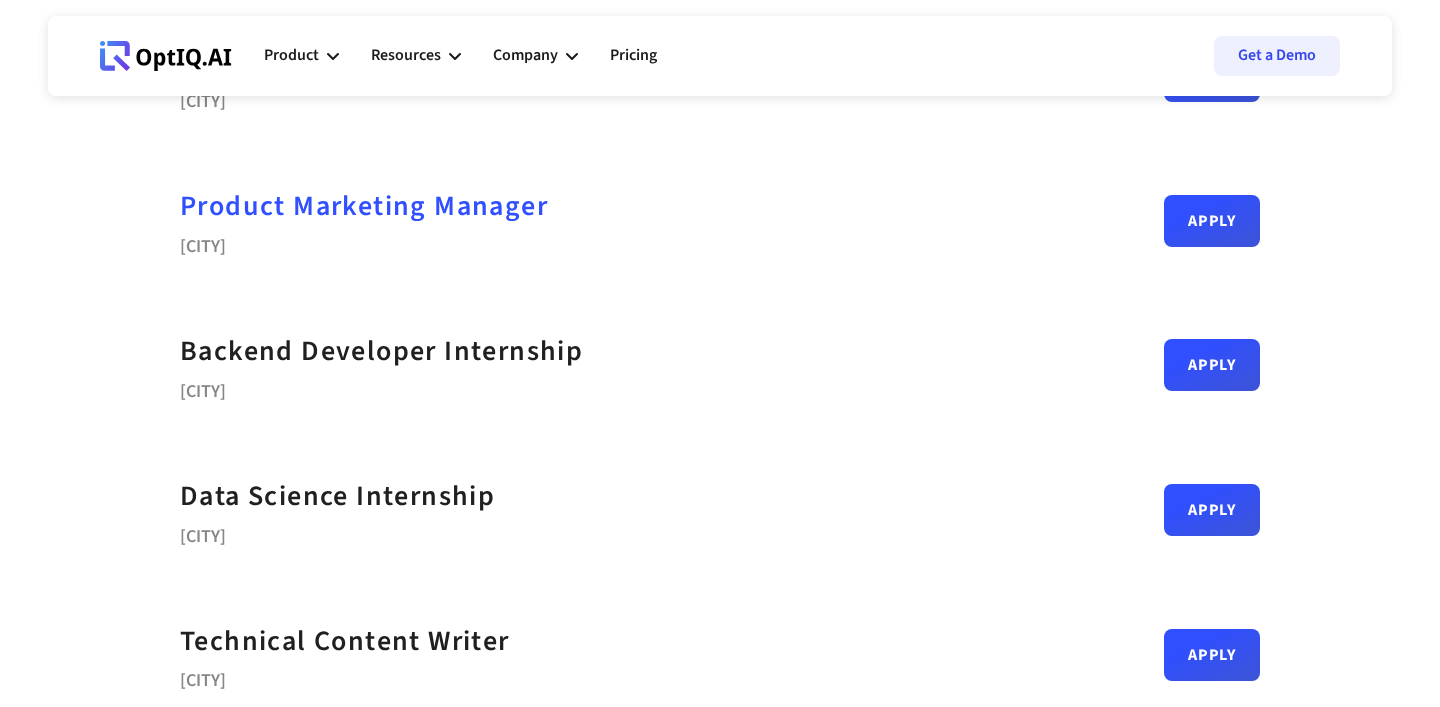 click on "Product Marketing Manager" at bounding box center [364, 206] 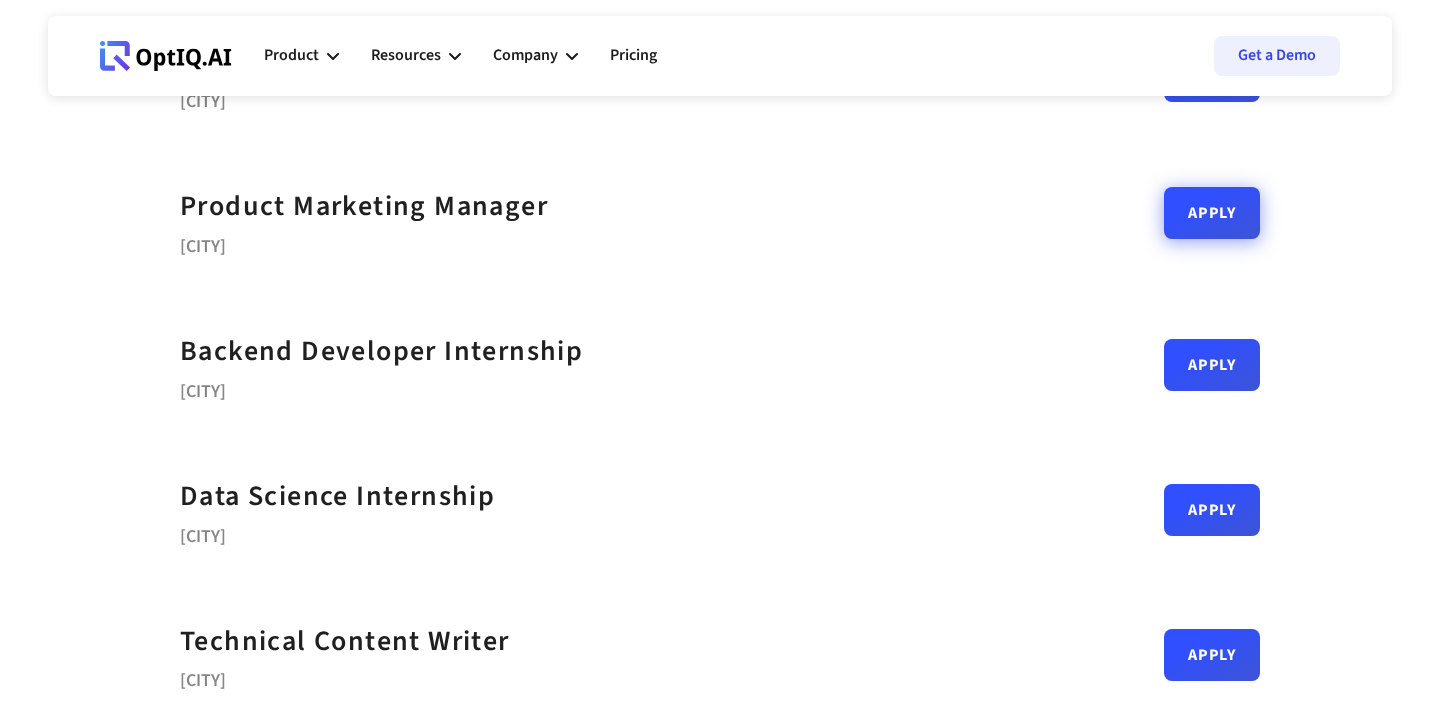 click on "Apply" at bounding box center (1212, 213) 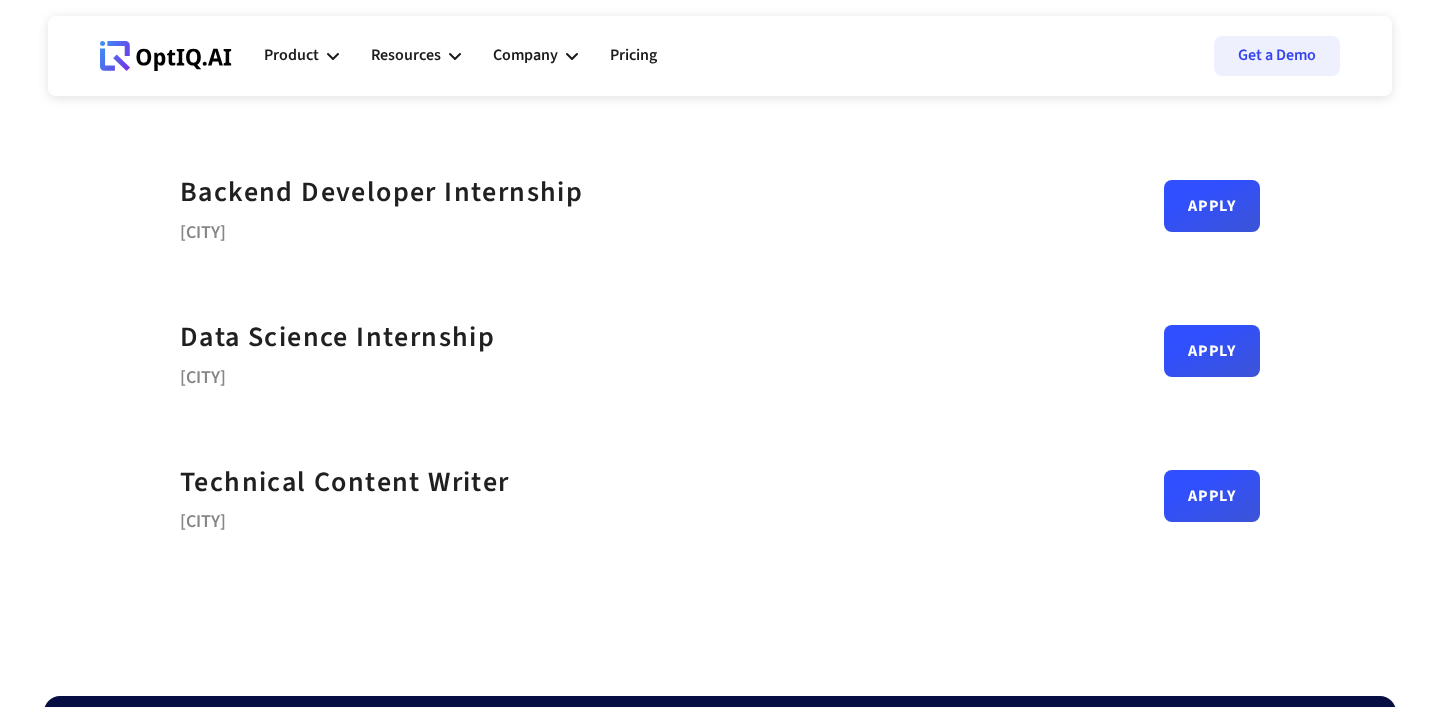 scroll, scrollTop: 986, scrollLeft: 0, axis: vertical 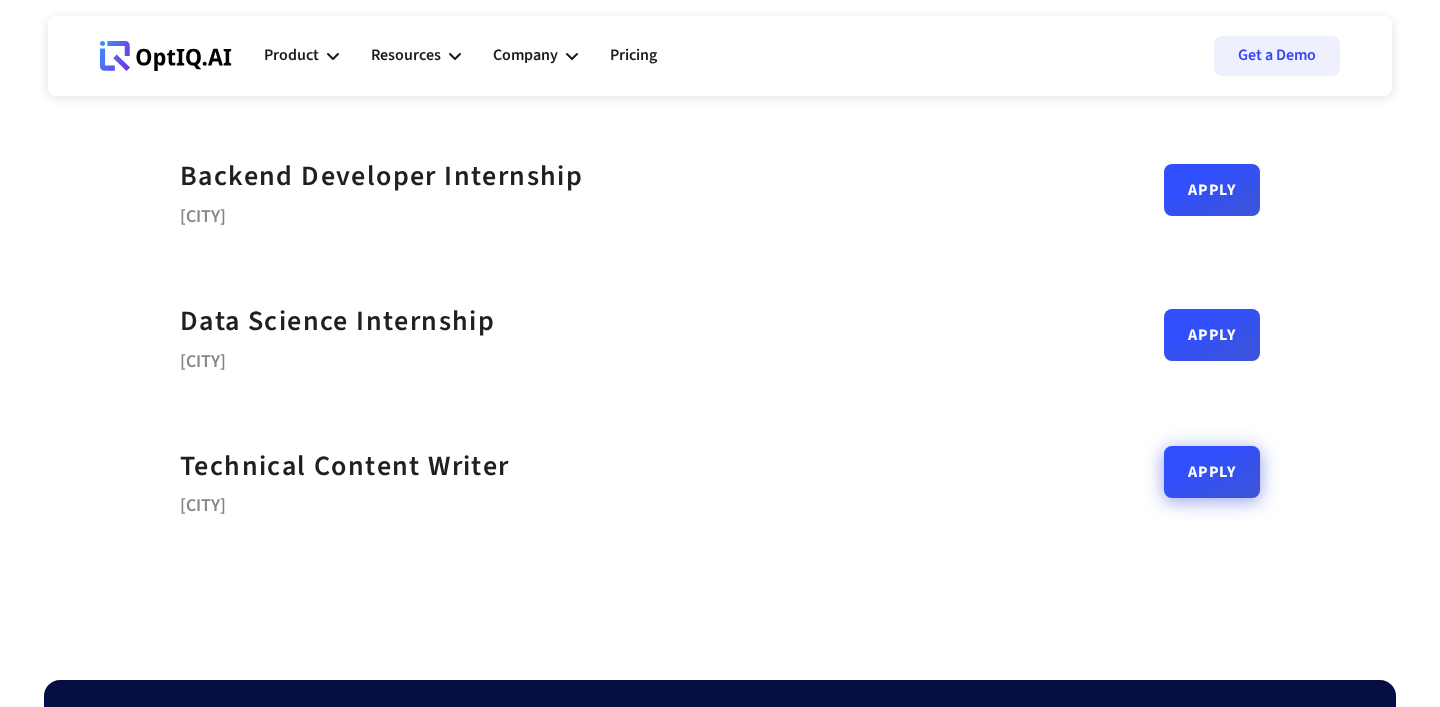 click on "Apply" at bounding box center [1212, 472] 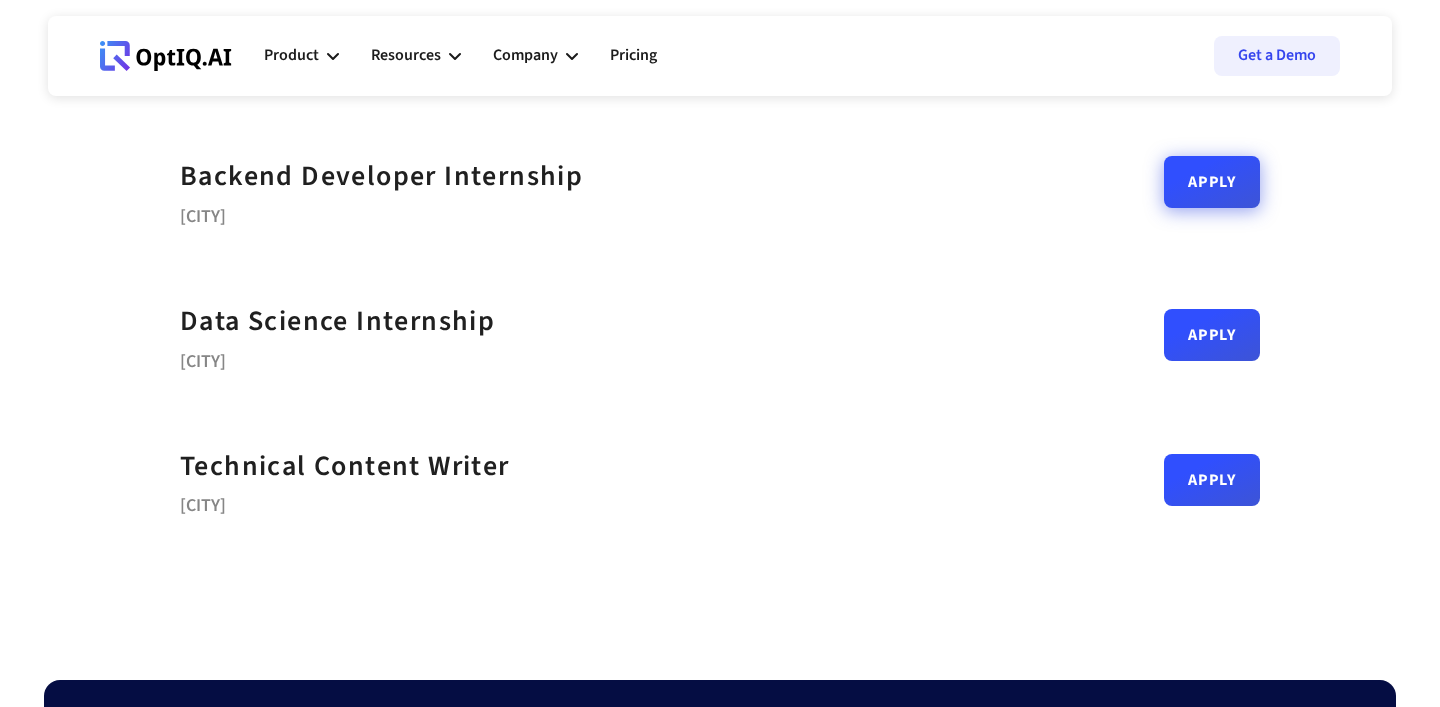 click on "Apply" at bounding box center (1212, 182) 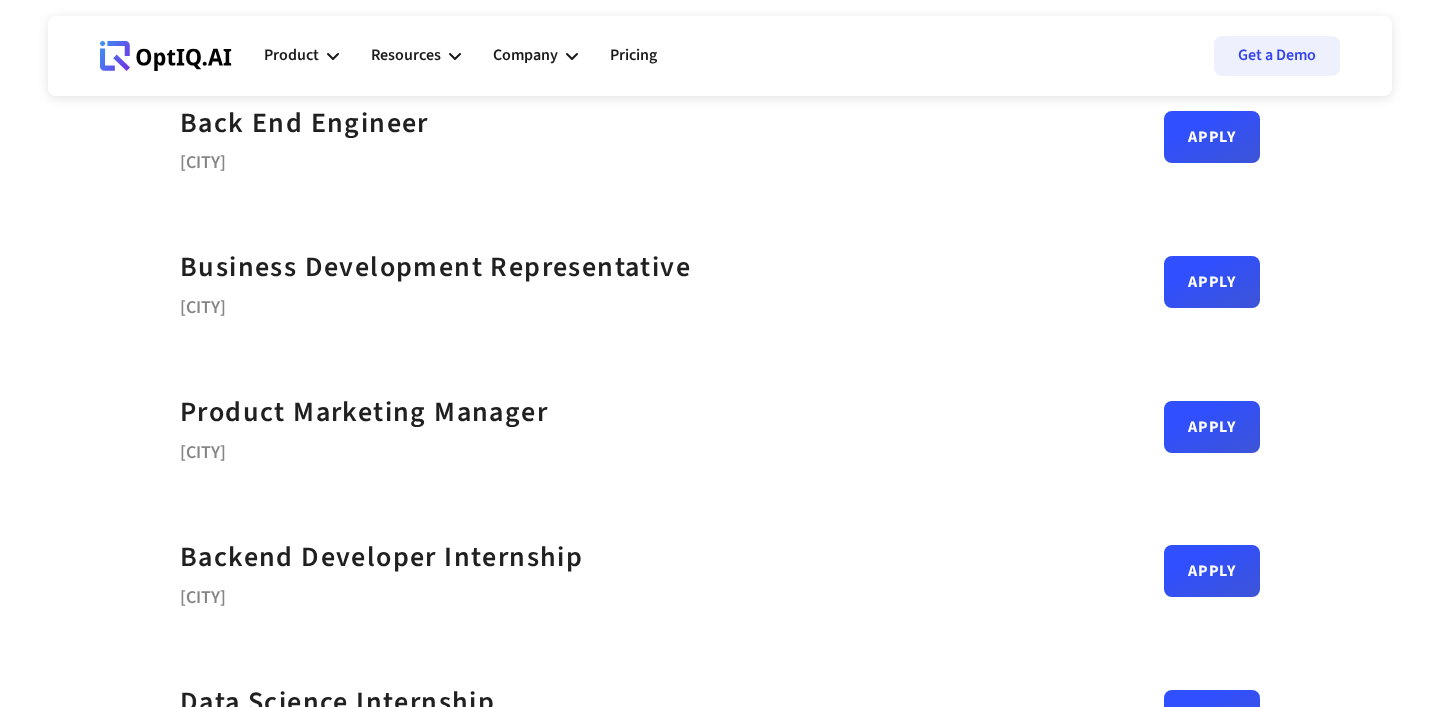 scroll, scrollTop: 0, scrollLeft: 0, axis: both 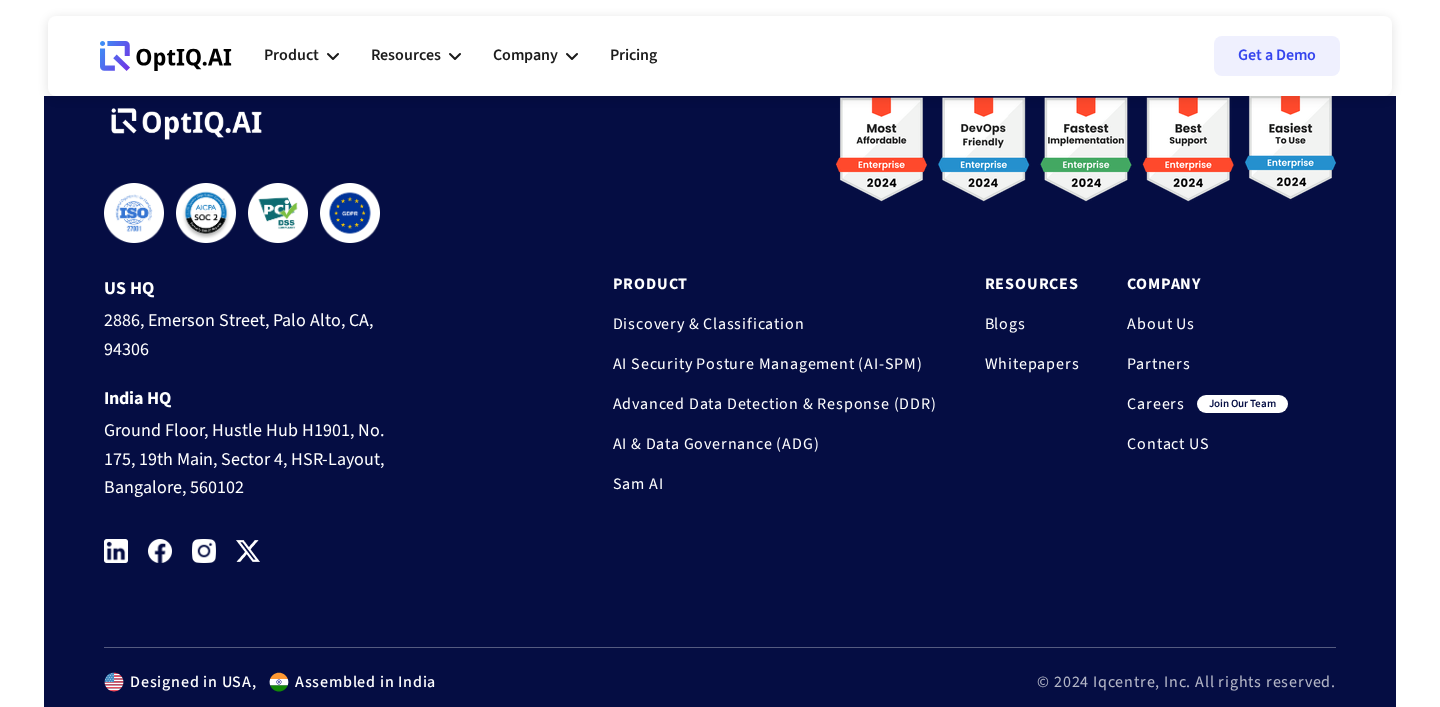 click at bounding box center (116, 551) 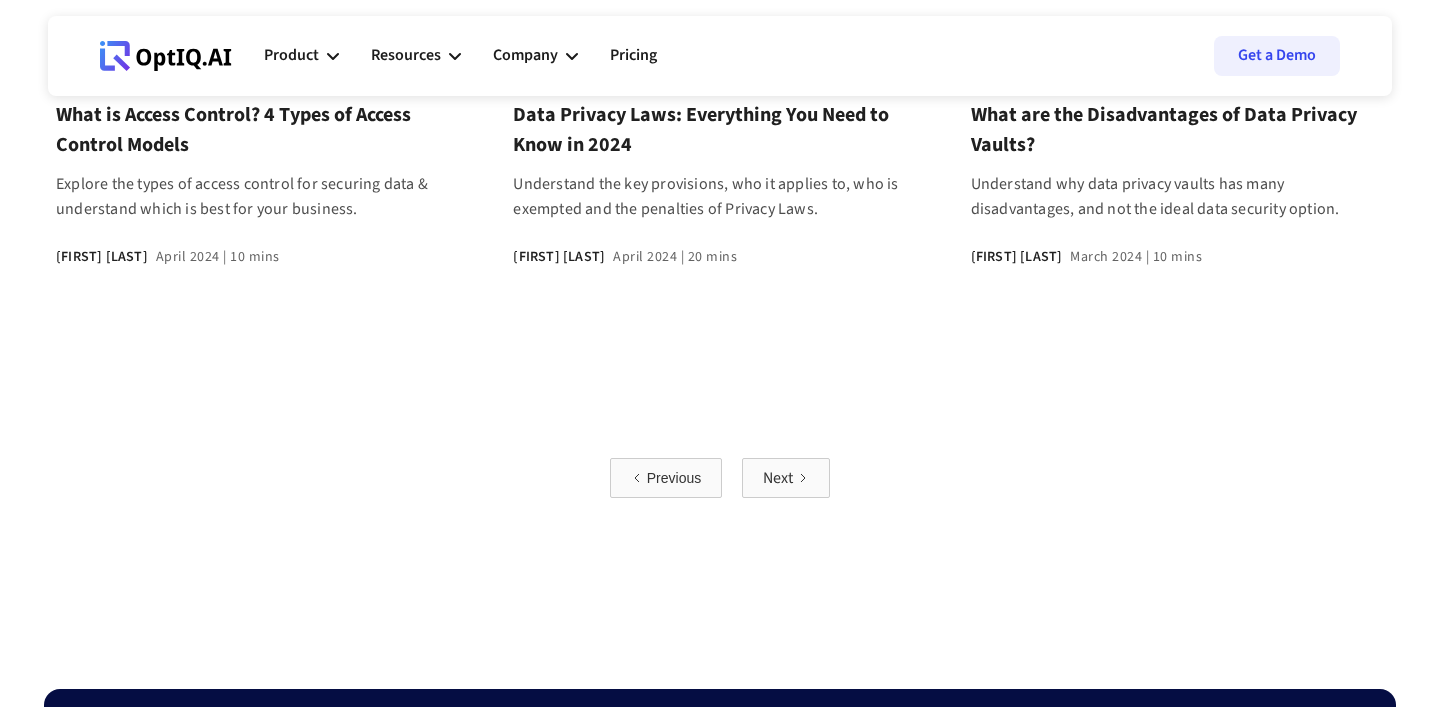 scroll, scrollTop: 1798, scrollLeft: 0, axis: vertical 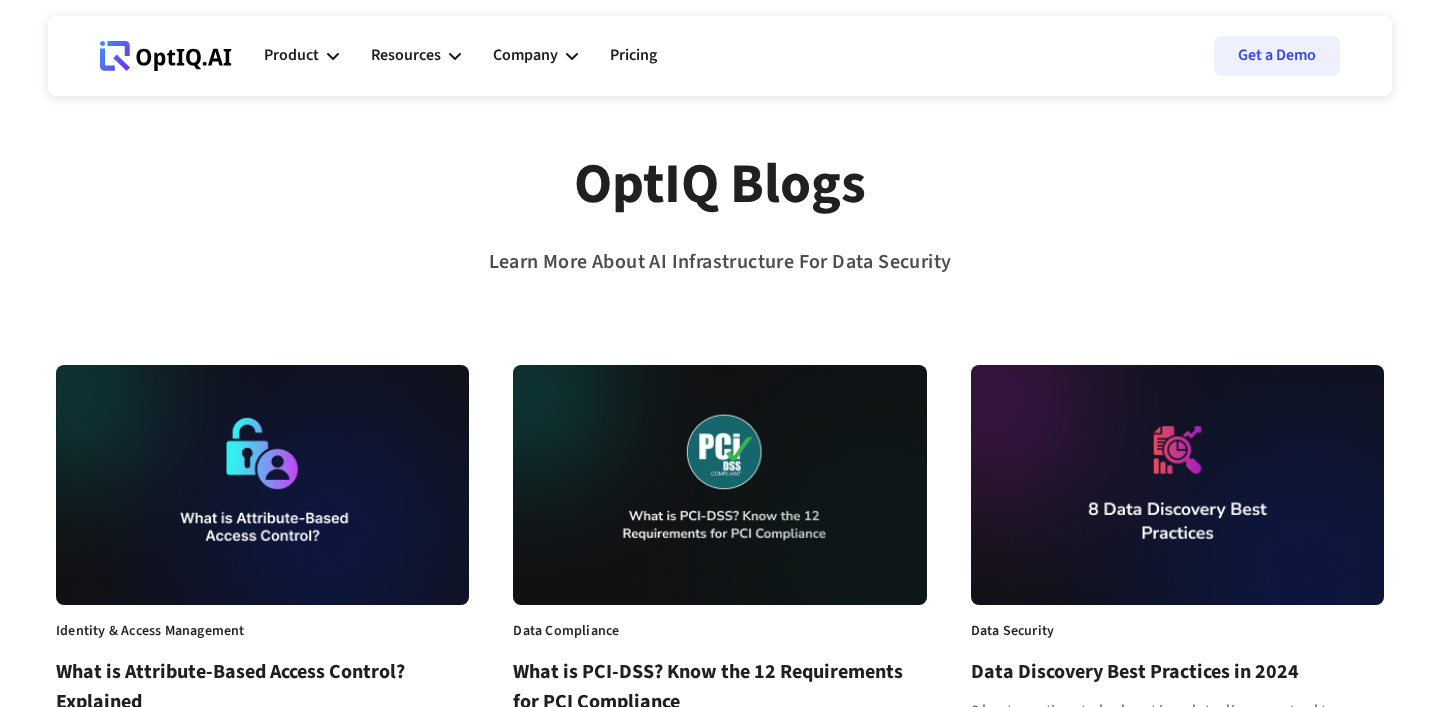 click 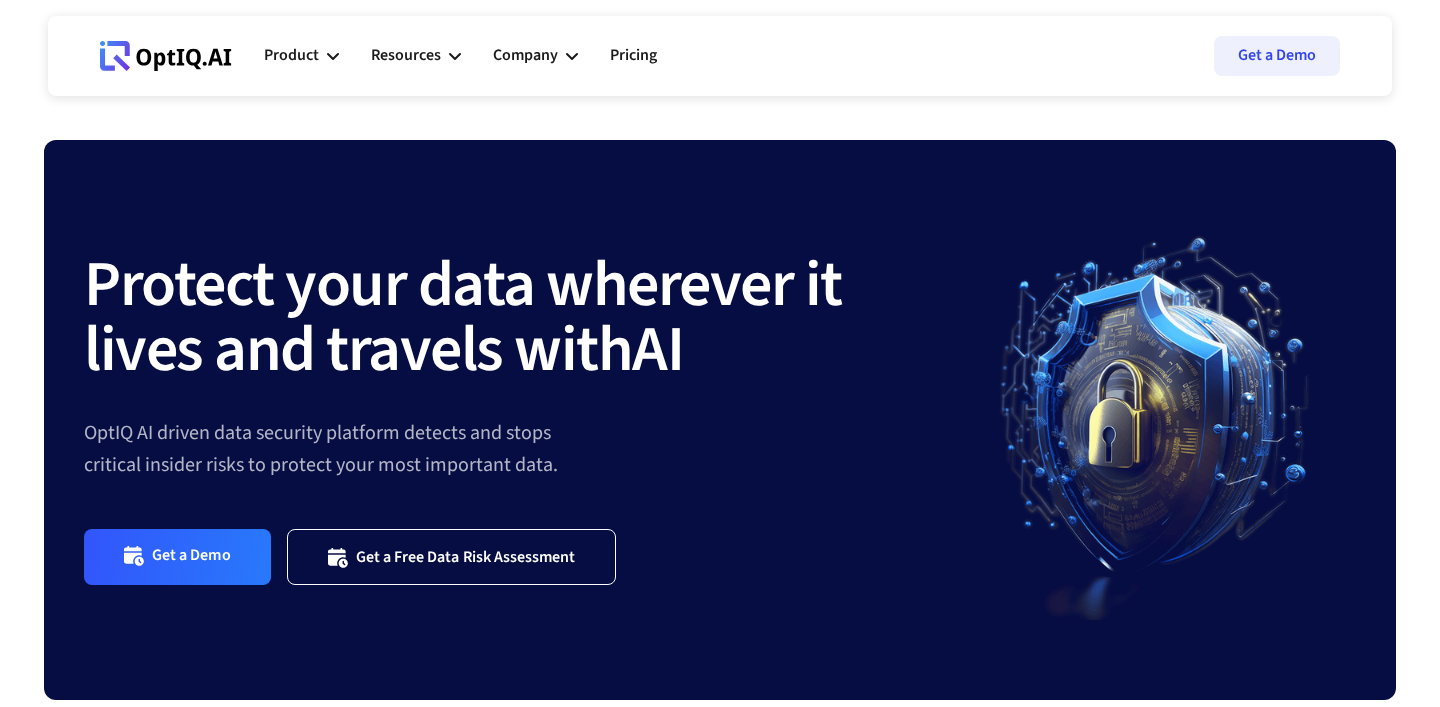 scroll, scrollTop: 0, scrollLeft: 0, axis: both 